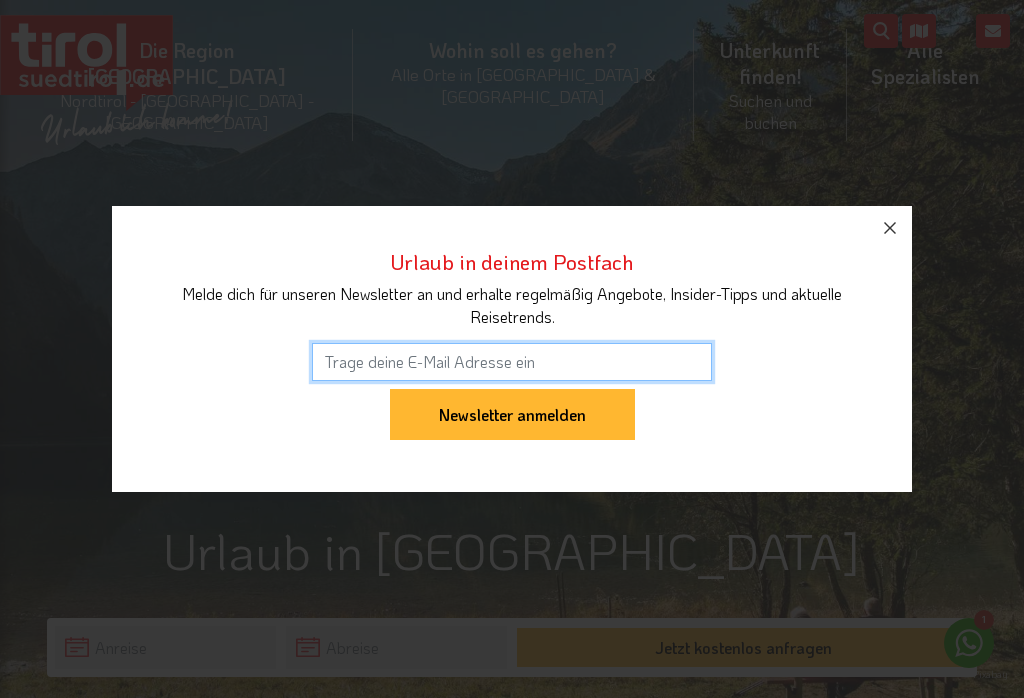 scroll, scrollTop: 0, scrollLeft: 0, axis: both 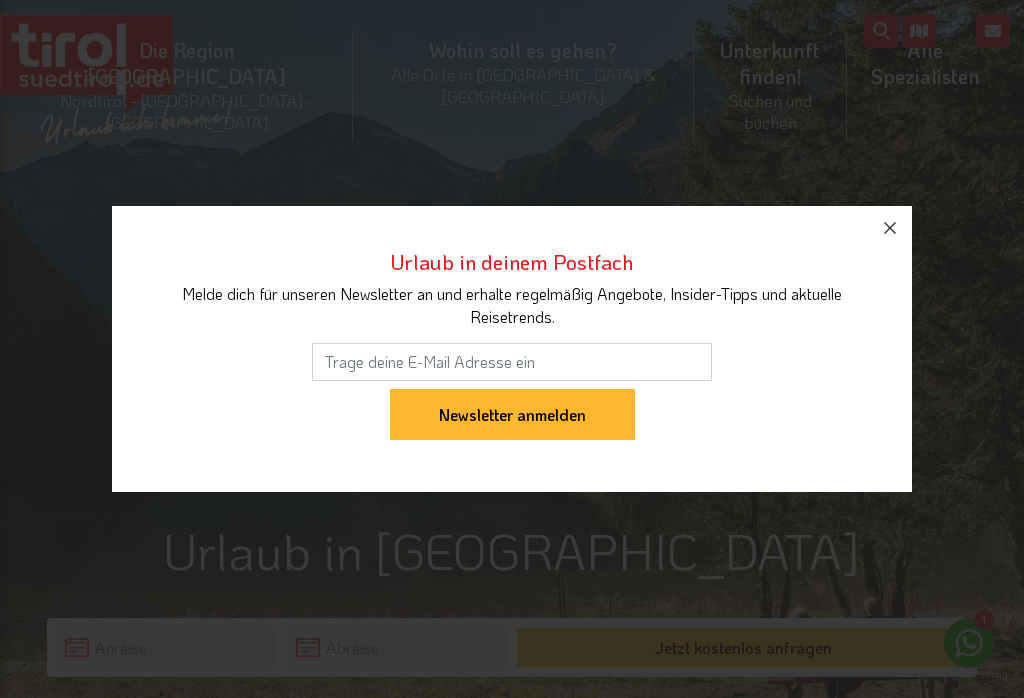 click at bounding box center [890, 228] 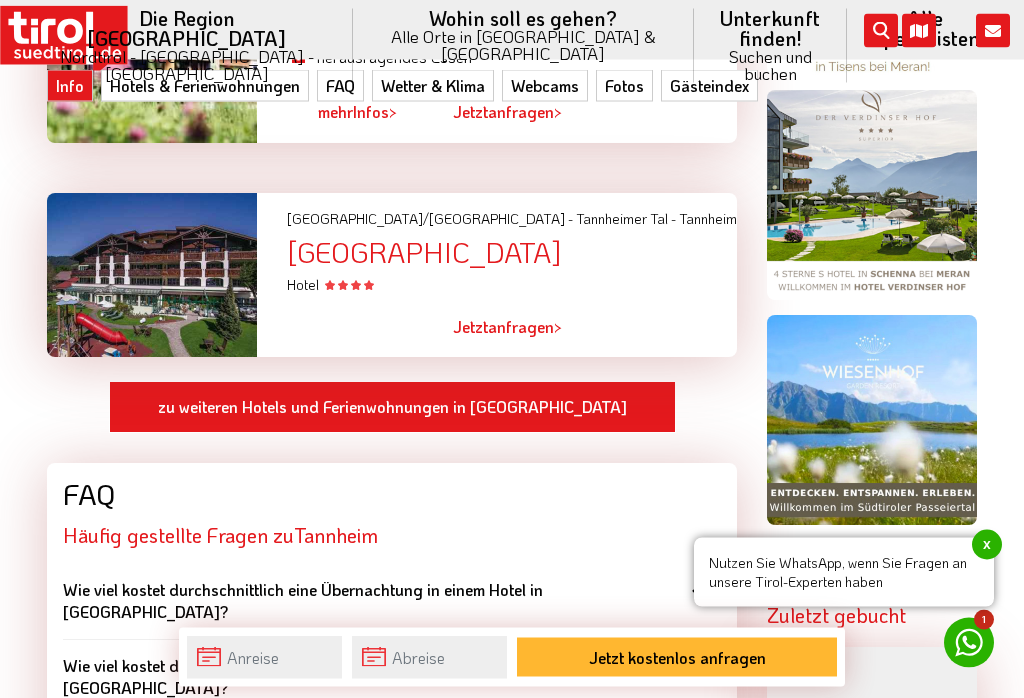 scroll, scrollTop: 1620, scrollLeft: 0, axis: vertical 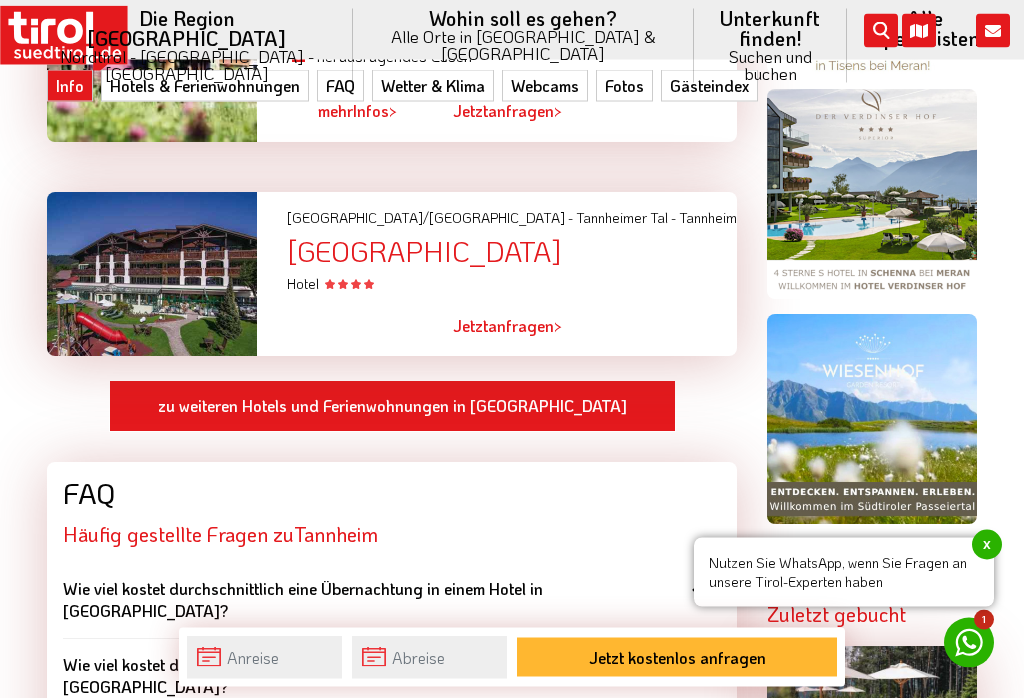 click on "zu weiteren Hotels und Ferienwohnungen in [GEOGRAPHIC_DATA]" at bounding box center (392, 407) 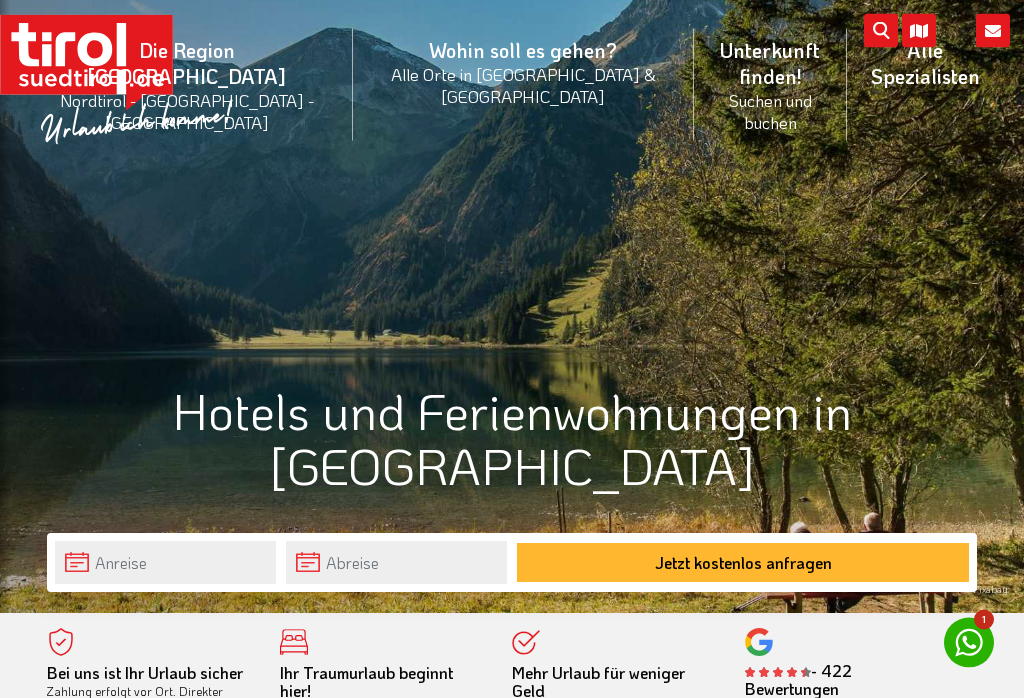 scroll, scrollTop: 169, scrollLeft: 0, axis: vertical 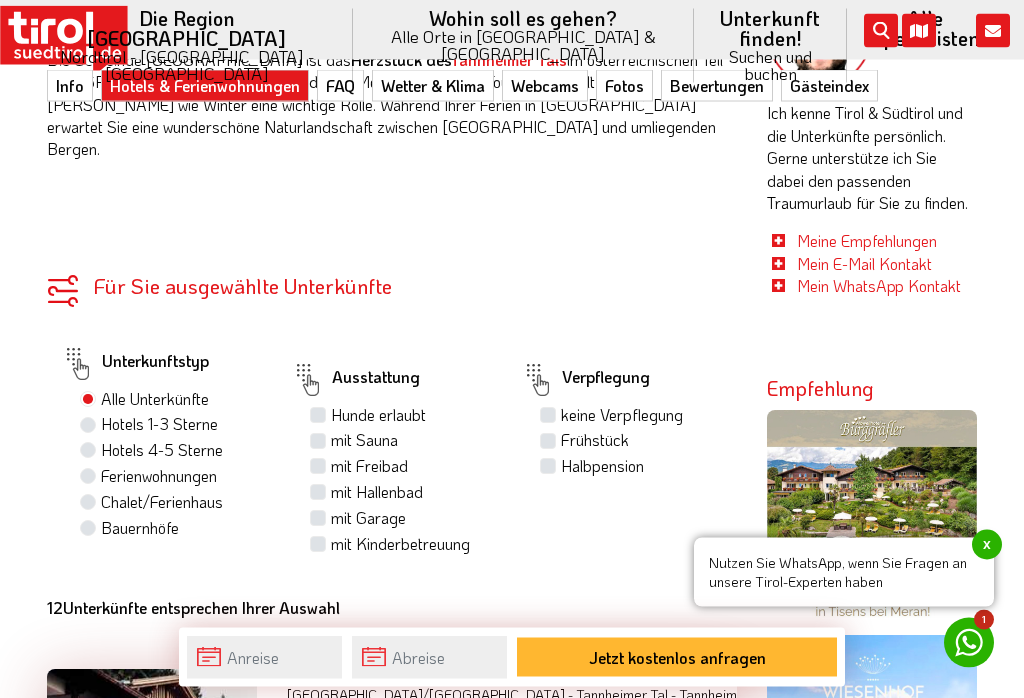 click on "Hotels 4-5 Sterne" at bounding box center [162, 451] 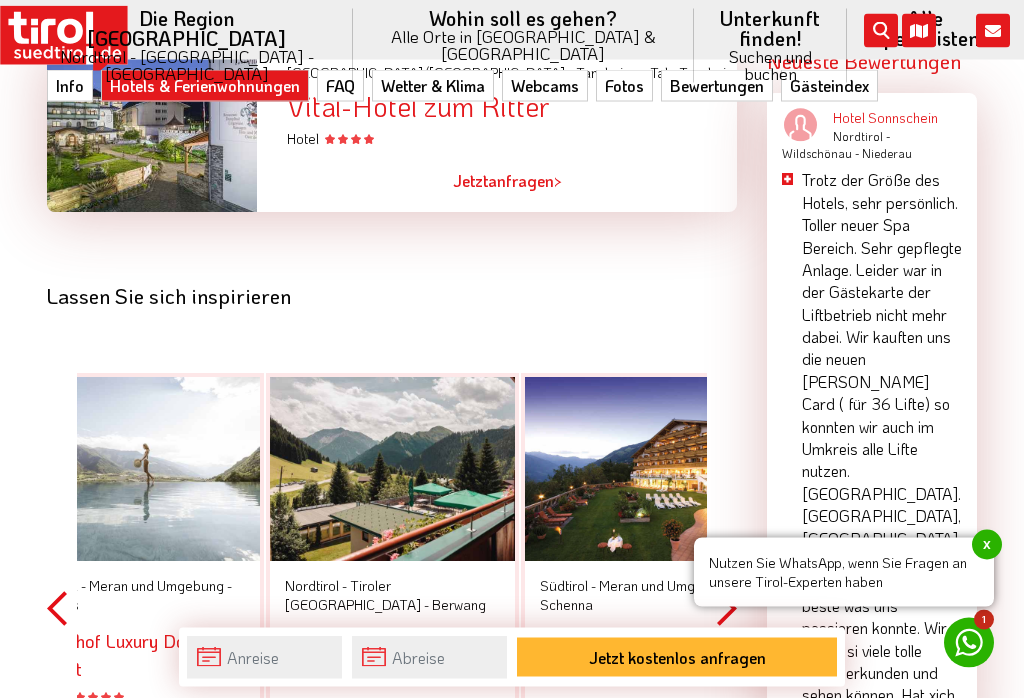 scroll, scrollTop: 3099, scrollLeft: 0, axis: vertical 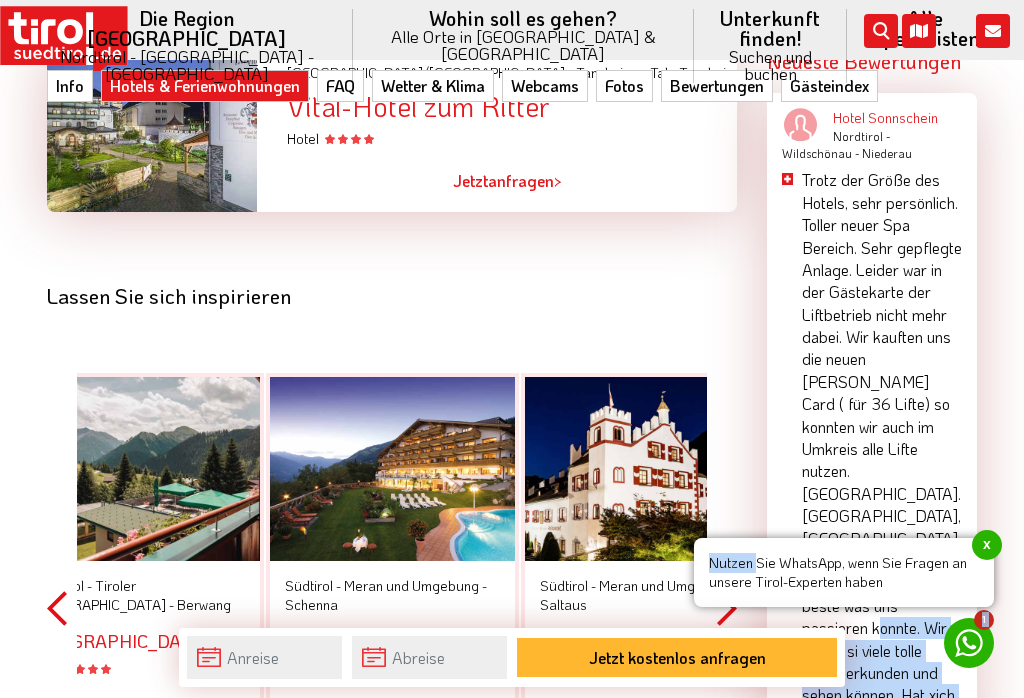 click on "Lassen Sie sich inspirieren     Previous                   Nordtirol -    Tiroler Zugspitz Arena -    Berwang         Hotel Rotlechhof      Hotel               Ruhige Panoramalage  Ski in / Ski out  Große Sonnenterrasse                             Südtirol -    Meran und Umgebung -    Schenna         Der Verdinser Hof      Hotel           S       Vitales Erholungskonzept mit 6 Bausteinen  Beste Panoramalage  Herausragende Küche                             Südtirol -    Meran und Umgebung -    Saltaus         Hotel & Residence Saltauserhof      Hotel               Historisches Ambiente  Neue Suiten  Großer Wellnessbereich                             Südtirol -    Dolomiten -    Deutschnofen         Green Luxury Hotel Pfösl      Hotel           S       Einzigartige Naturerlebnisse und Lage  Wellness und Entspannung  Nachhaltigkeit und Umweltbewusstsein                             Südtirol -    Meran und Umgebung -    Naturns         Preidlhof Luxury DolceVita Resort      Hotel" at bounding box center (392, 592) 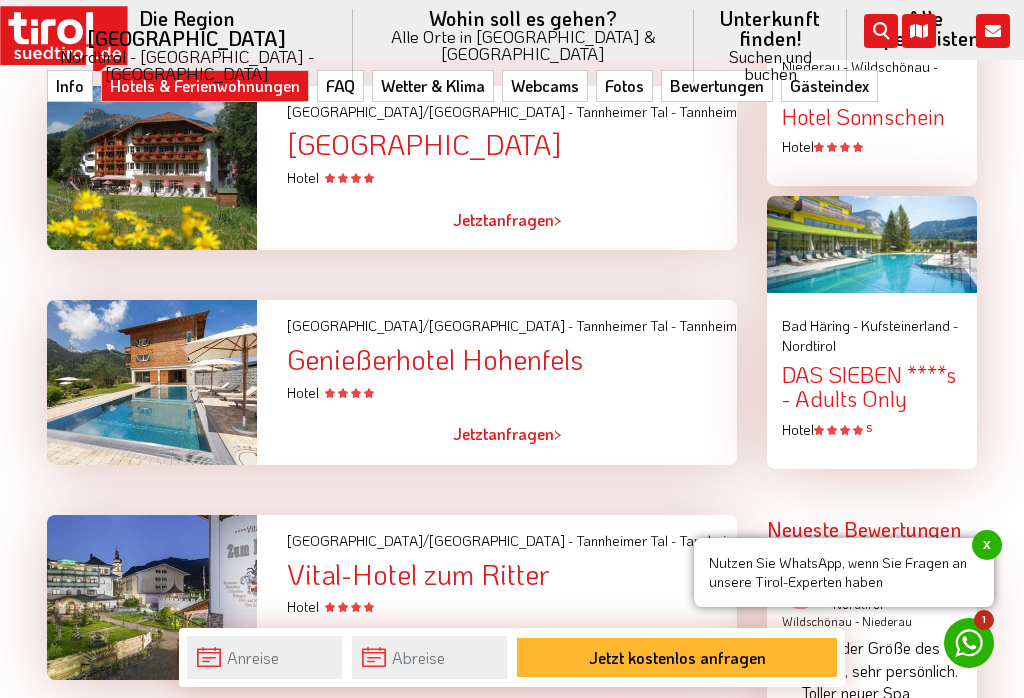 scroll, scrollTop: 2598, scrollLeft: 0, axis: vertical 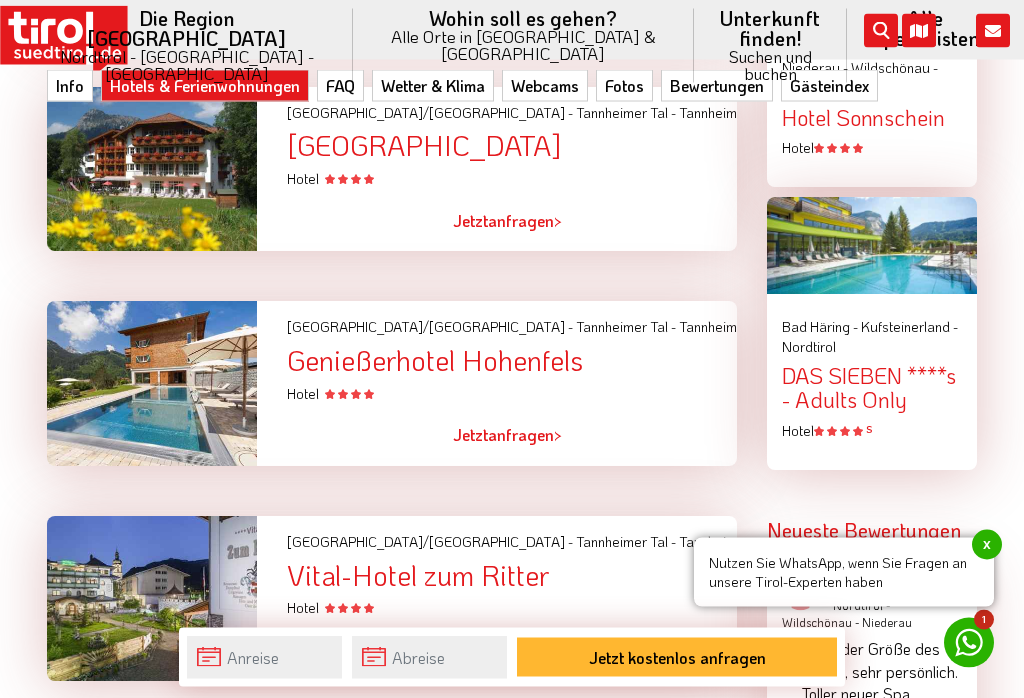 click at bounding box center [152, 384] 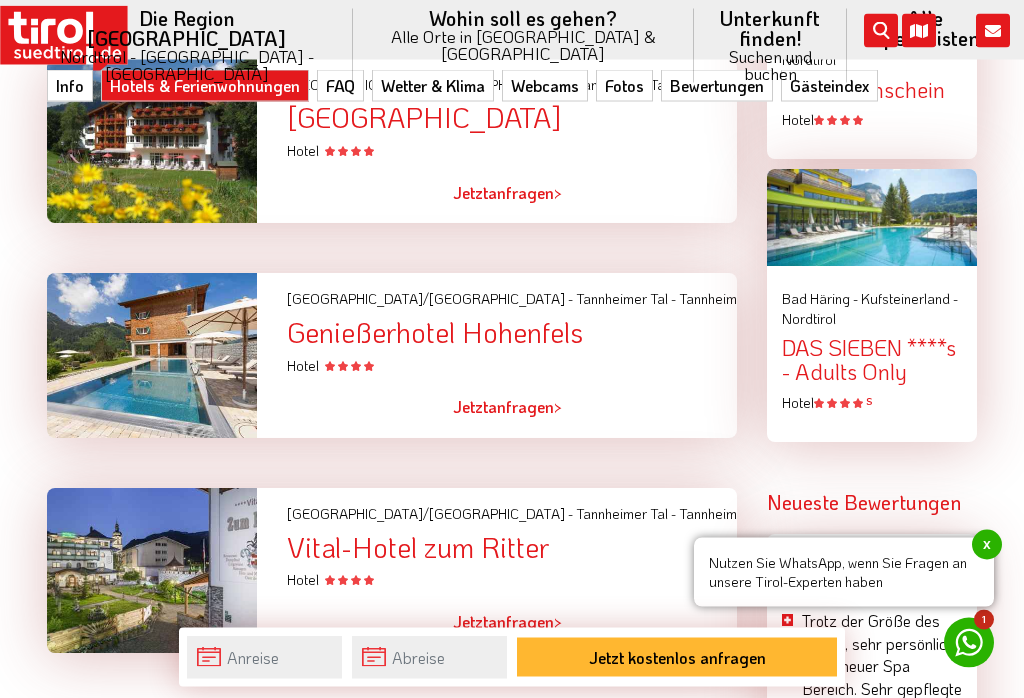 scroll, scrollTop: 2658, scrollLeft: 0, axis: vertical 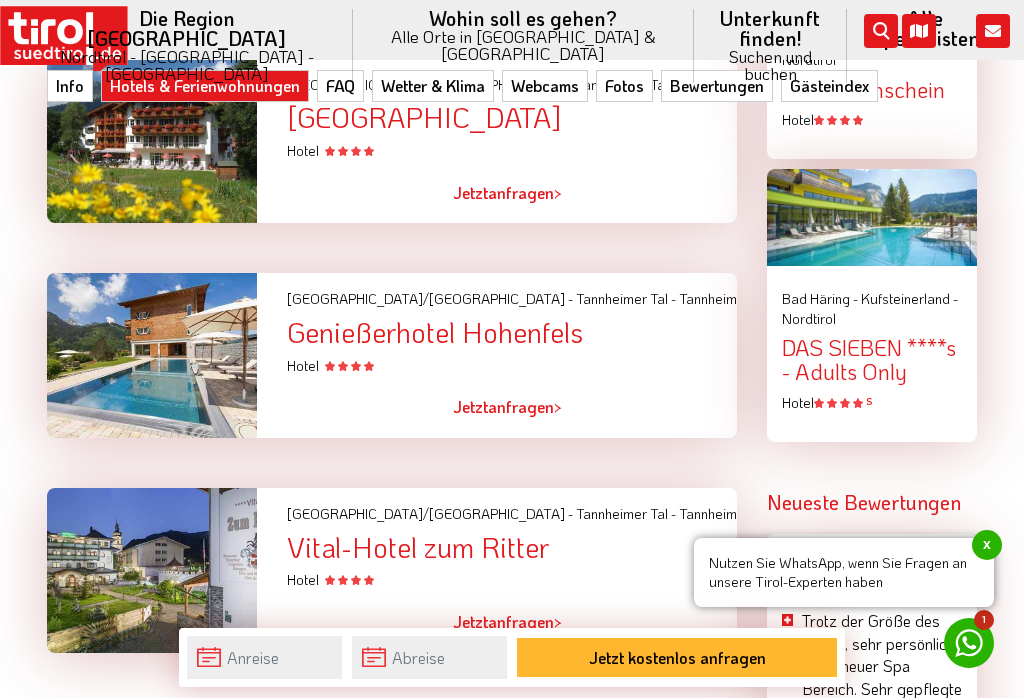 click on "Genießerhotel Hohenfels" at bounding box center [512, 332] 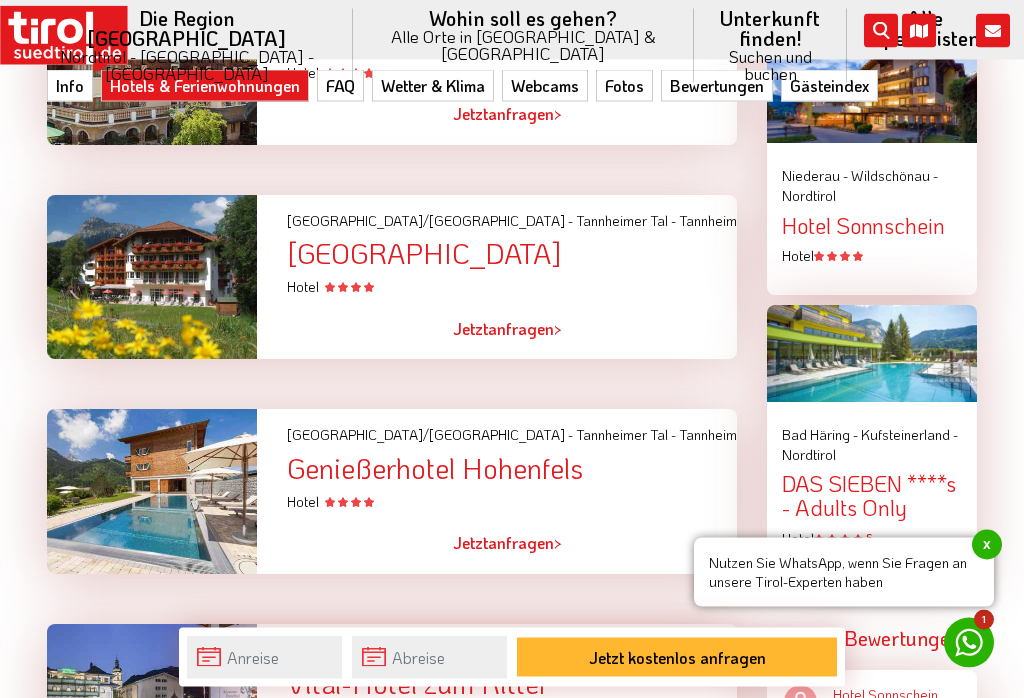 scroll, scrollTop: 2442, scrollLeft: 0, axis: vertical 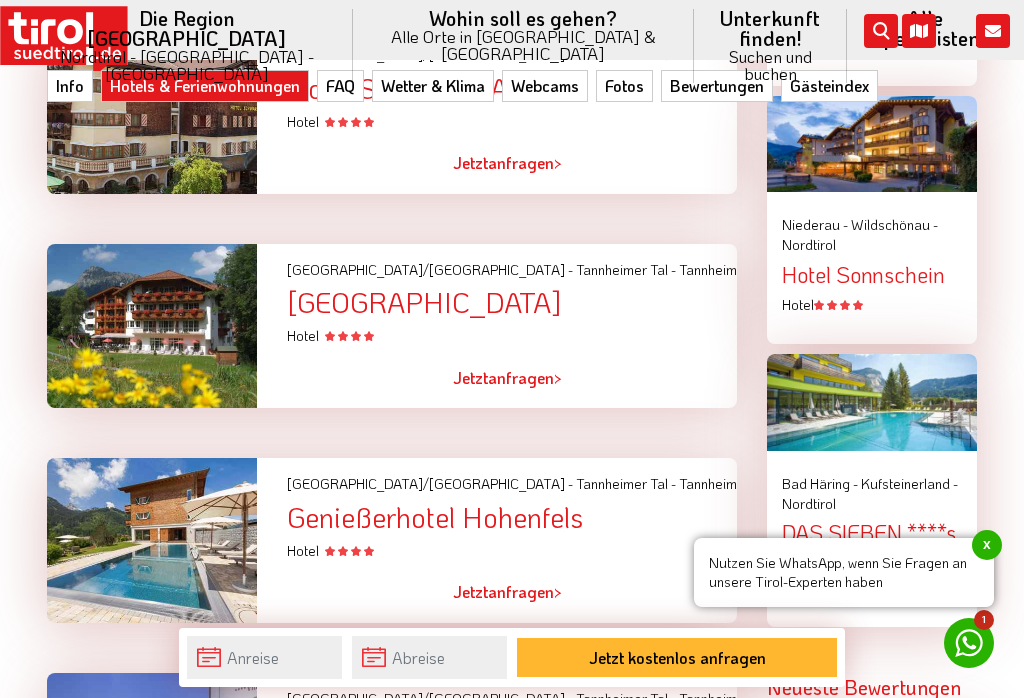 click at bounding box center [152, 540] 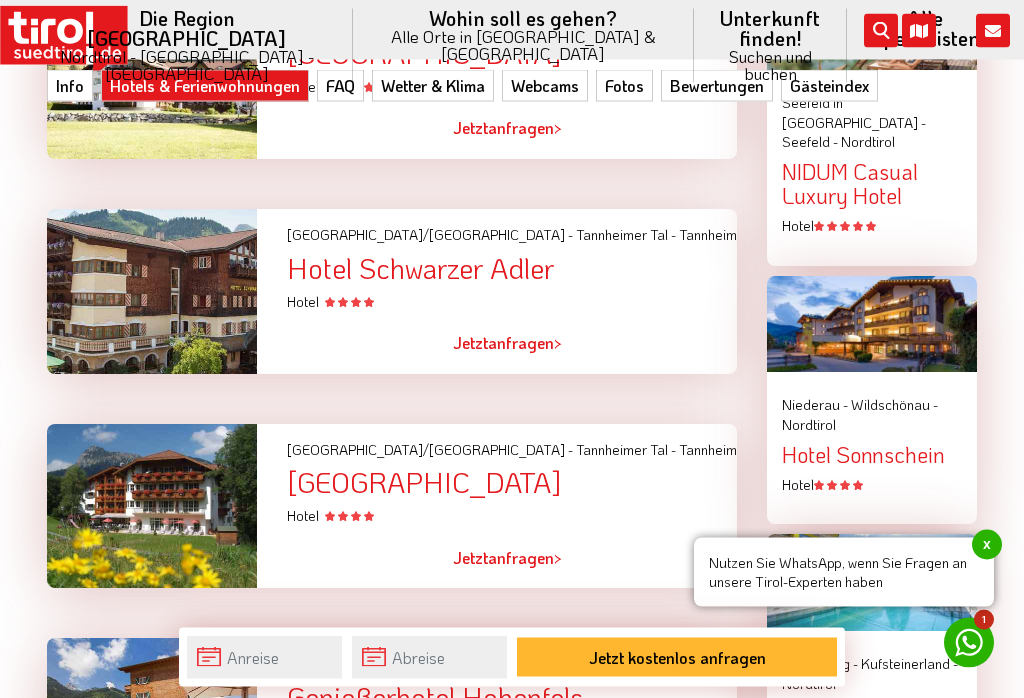 scroll, scrollTop: 2299, scrollLeft: 0, axis: vertical 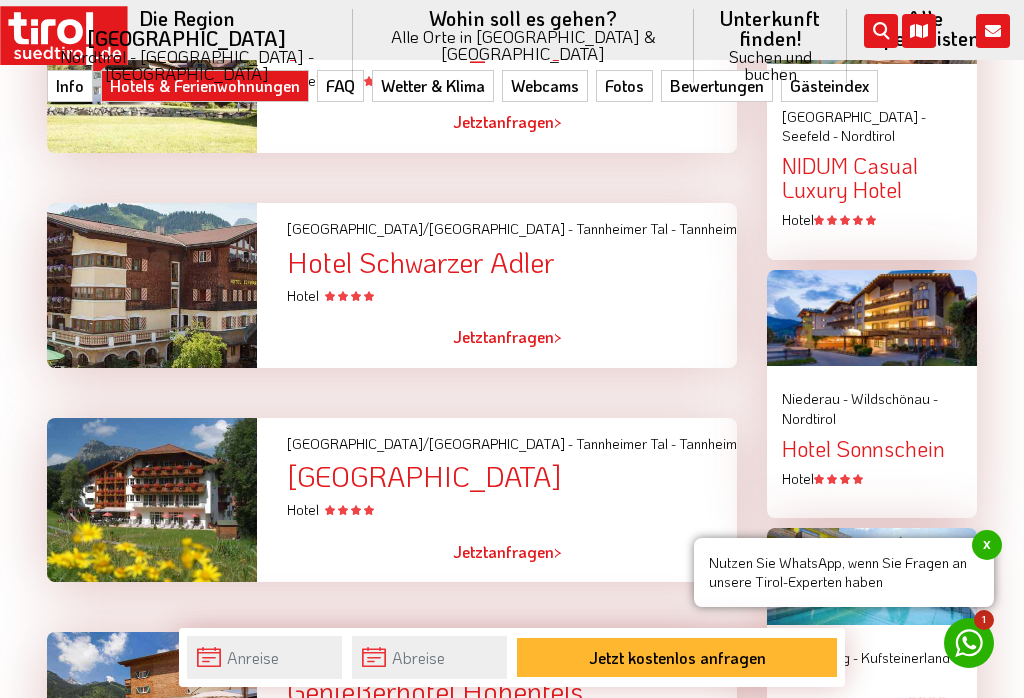 click at bounding box center [152, 500] 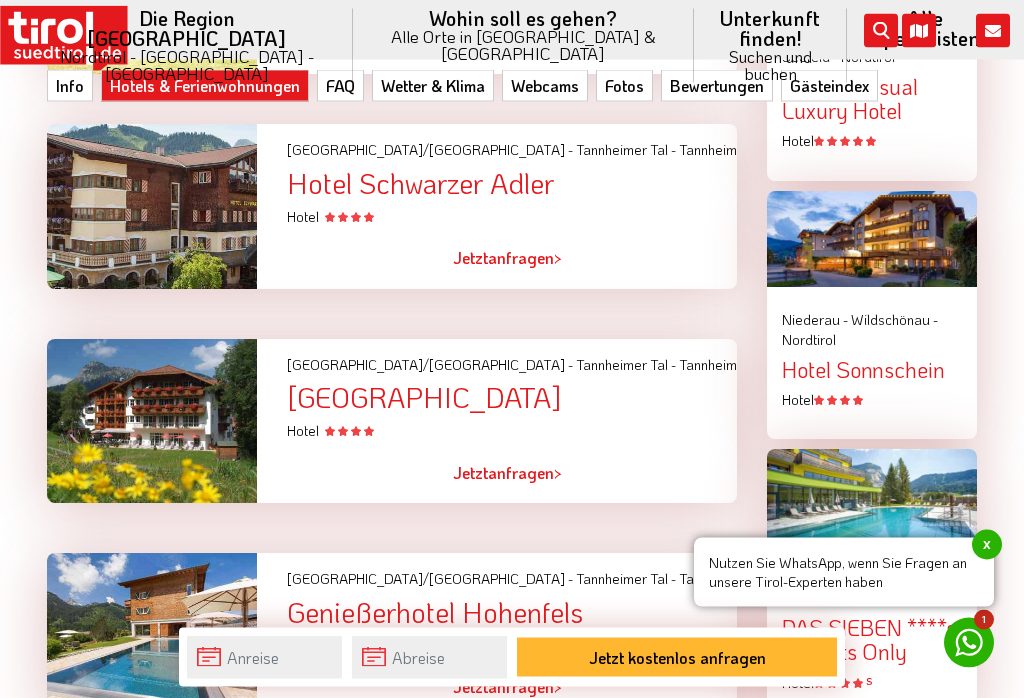 scroll, scrollTop: 2380, scrollLeft: 0, axis: vertical 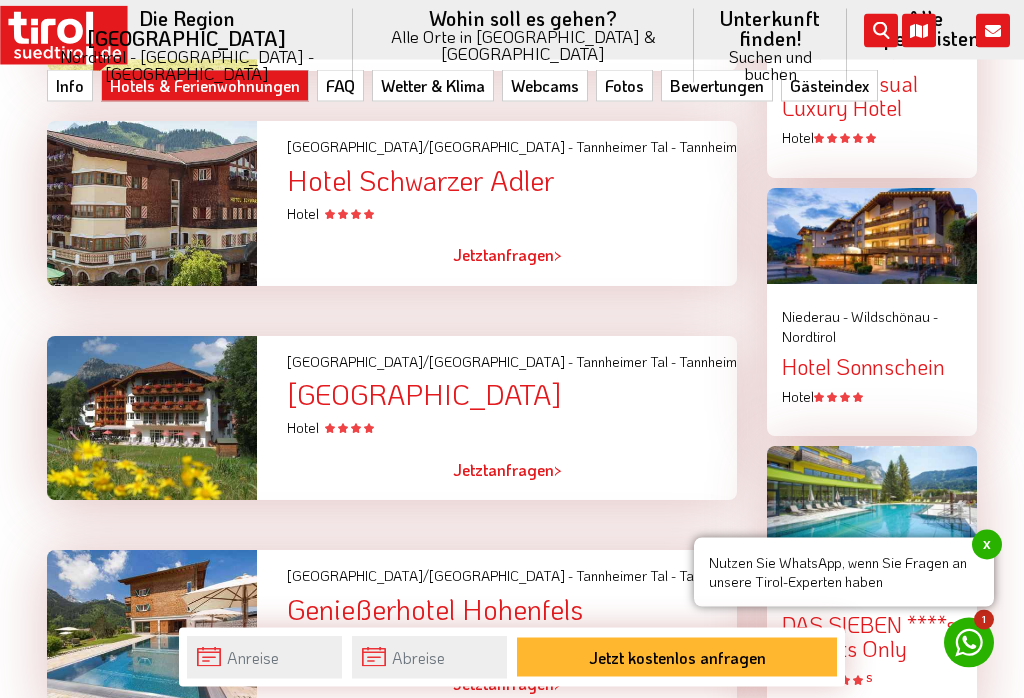click on "Frag Markus  deinen Reiseberater        Ich kenne Tirol & Südtirol und die Unterkünfte persönlich. Gerne unterstütze ich Sie dabei den passenden Traumurlaub für Sie zu finden.  Meine Empfehlungen   Mein E-Mail Kontakt   Mein WhatsApp Kontakt               Empfehlung         Zuletzt gebucht                         Seefeld in Tirol -    Seefeld -    Nordtirol        NIDUM Casual Luxury Hotel     Hotel                                             Niederau -    Wildschönau -    Nordtirol        Hotel Sonnschein     Hotel                                           Bad Häring -    Kufsteinerland -    Nordtirol        DAS SIEBEN ****s - Adults Only     Hotel           S                     Neueste Bewertungen                Hotel Sonnschein      Nordtirol -    Wildschönau -    Niederau                            Krumers Alpin Resort & Spa      Nordtirol -    Seefeld -    Seefeld in Tirol                            Franzlhof      Nordtirol -    Wilder Kaiser -    Söll" at bounding box center [872, 1646] 